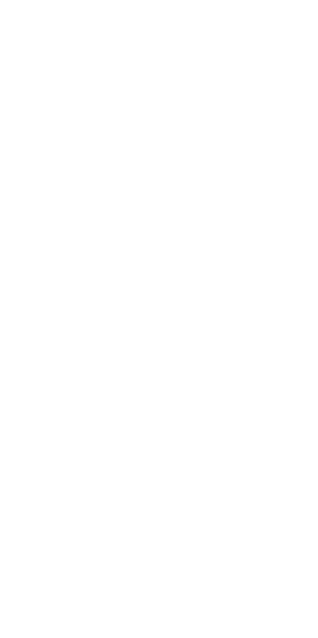 scroll, scrollTop: 0, scrollLeft: 0, axis: both 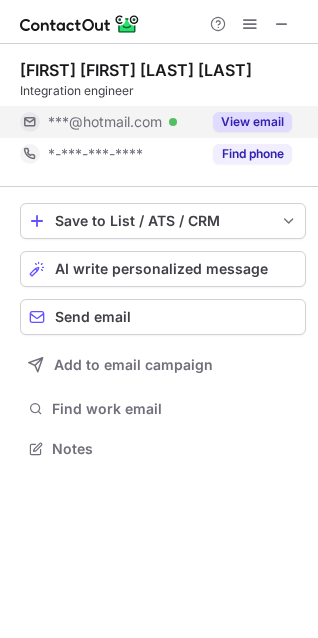 click on "View email" at bounding box center (252, 122) 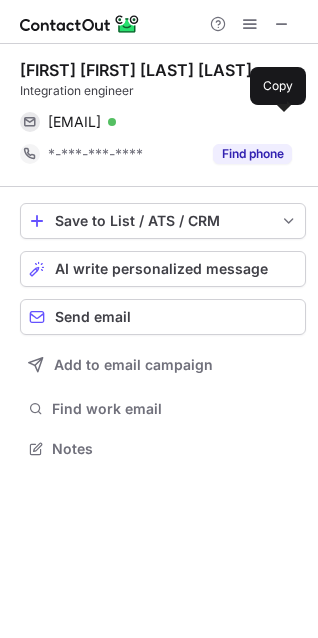 click at bounding box center (282, 122) 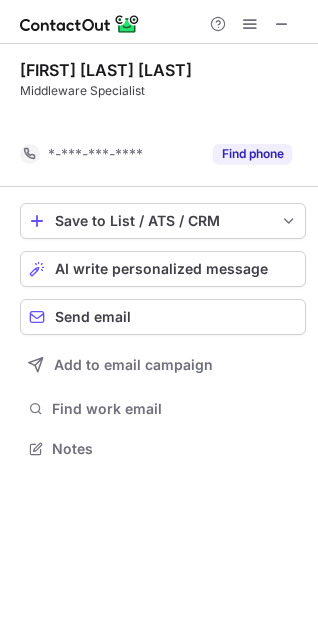 scroll, scrollTop: 403, scrollLeft: 318, axis: both 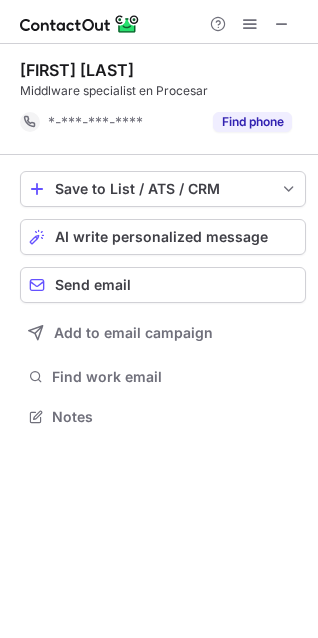 drag, startPoint x: 164, startPoint y: 13, endPoint x: 175, endPoint y: 14, distance: 11.045361 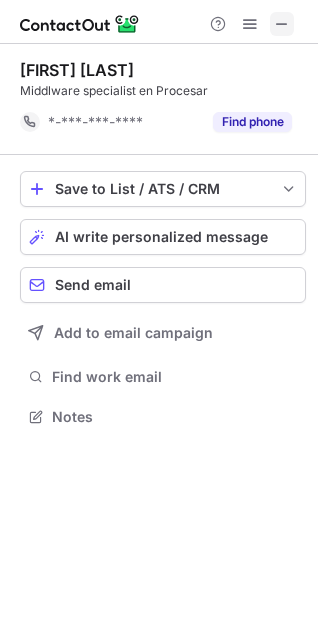click at bounding box center (282, 24) 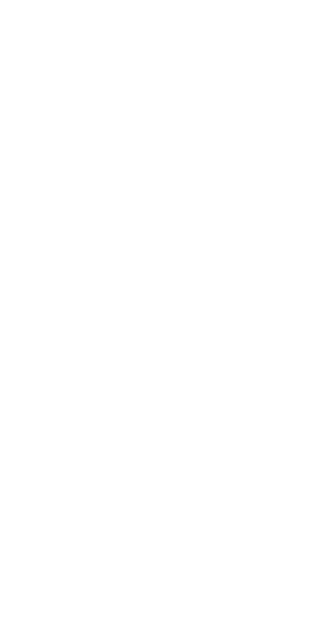 scroll, scrollTop: 0, scrollLeft: 0, axis: both 